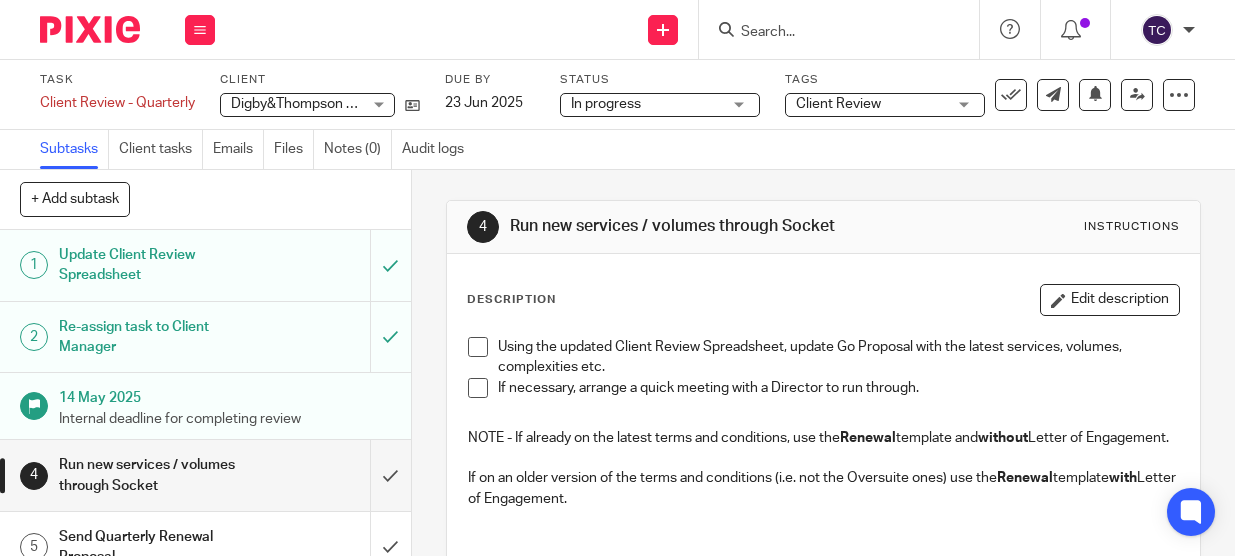 scroll, scrollTop: 0, scrollLeft: 0, axis: both 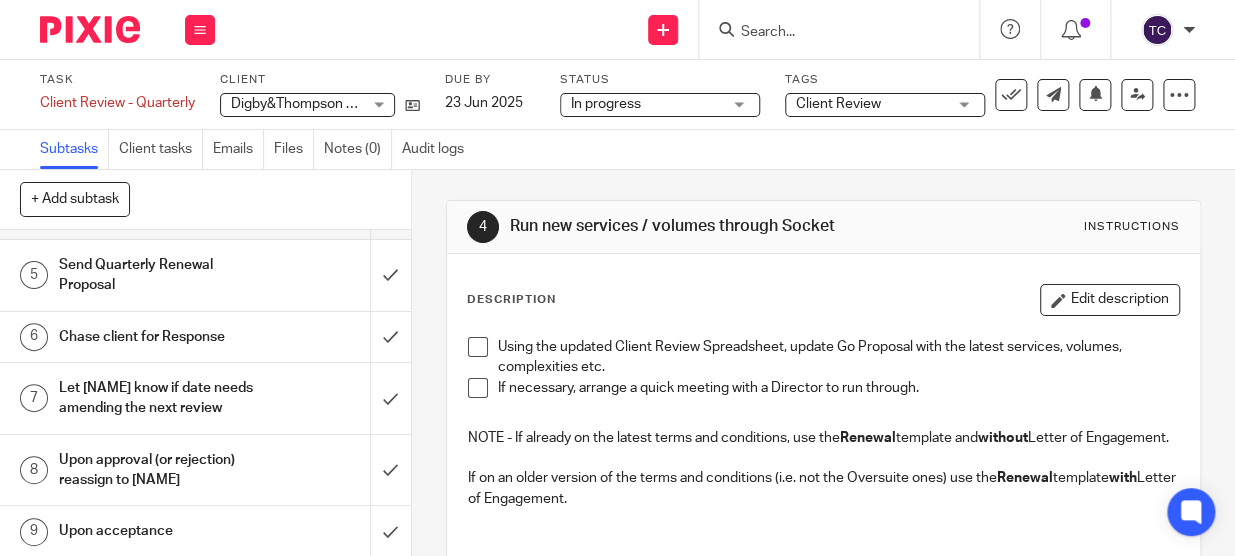 drag, startPoint x: 104, startPoint y: 30, endPoint x: 130, endPoint y: 46, distance: 30.528675 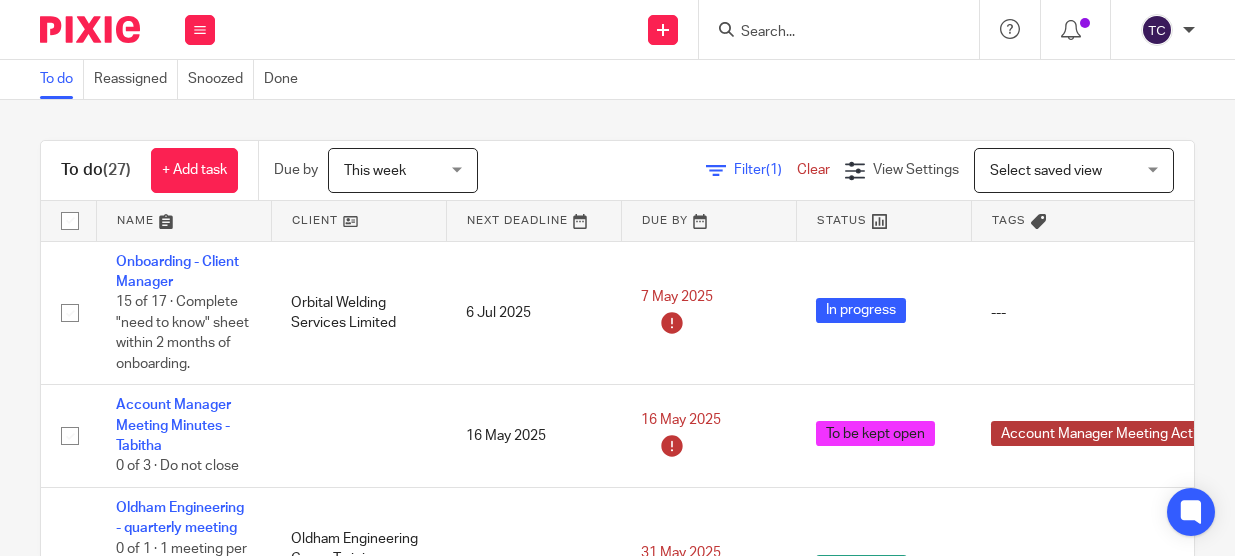scroll, scrollTop: 0, scrollLeft: 0, axis: both 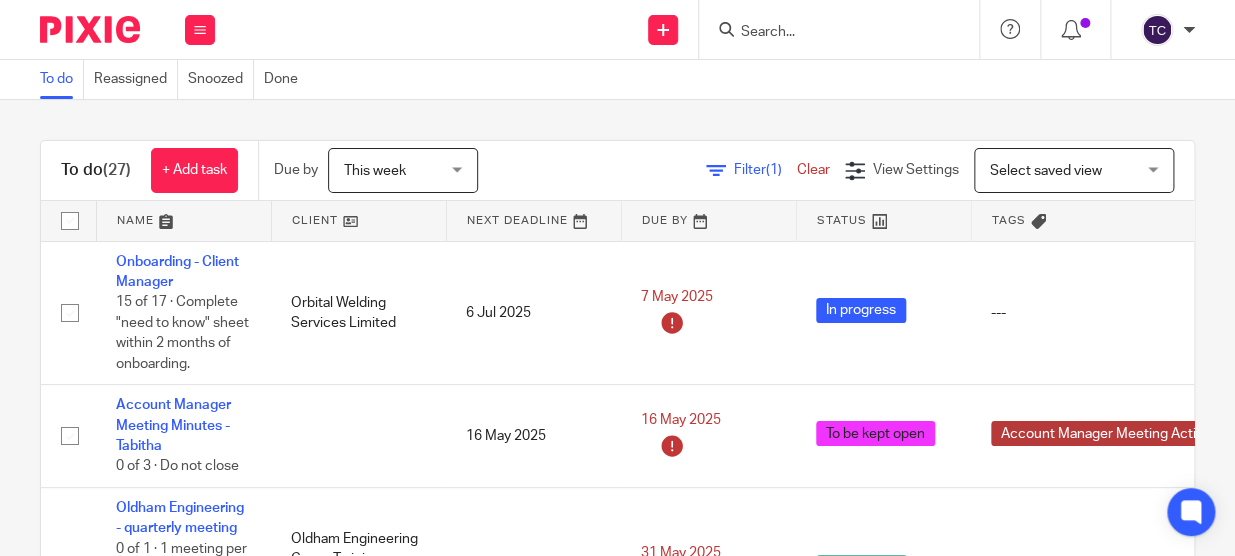 click at bounding box center (829, 33) 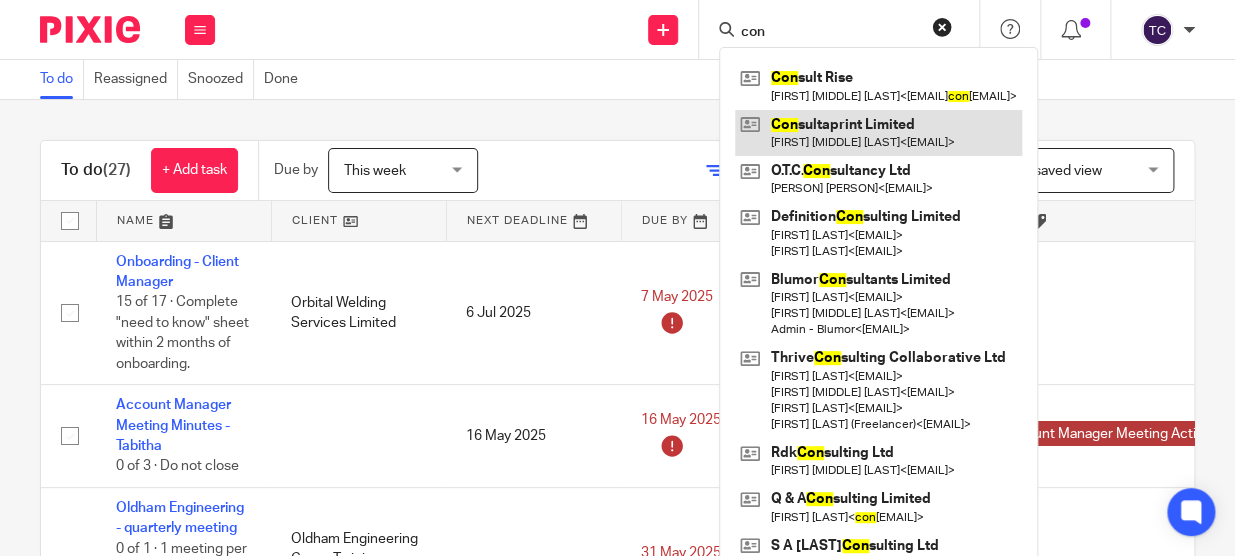 type on "con" 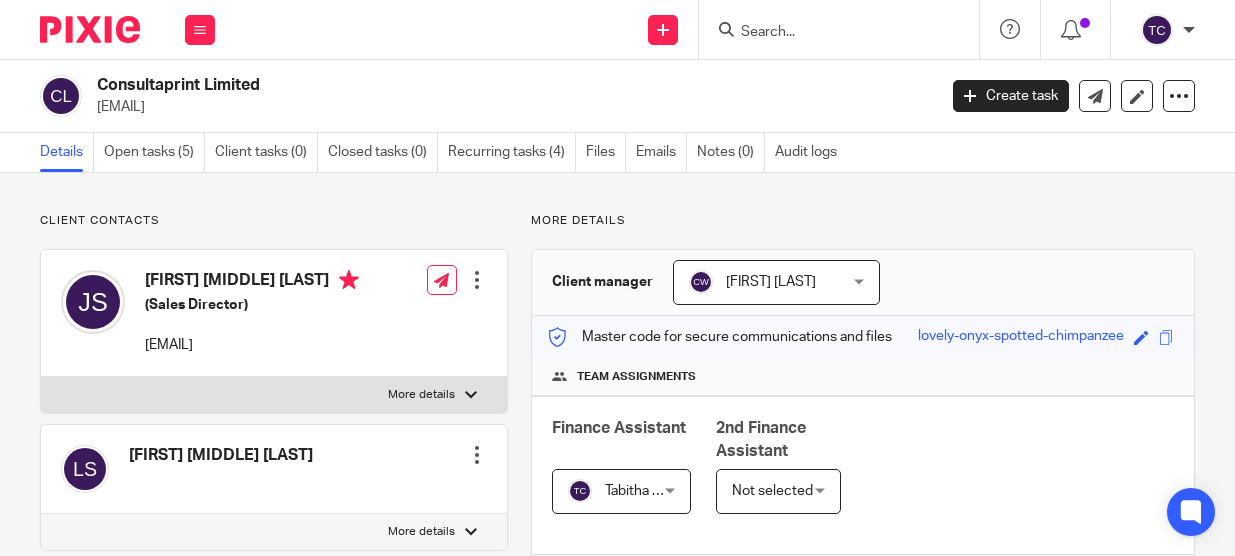 scroll, scrollTop: 0, scrollLeft: 0, axis: both 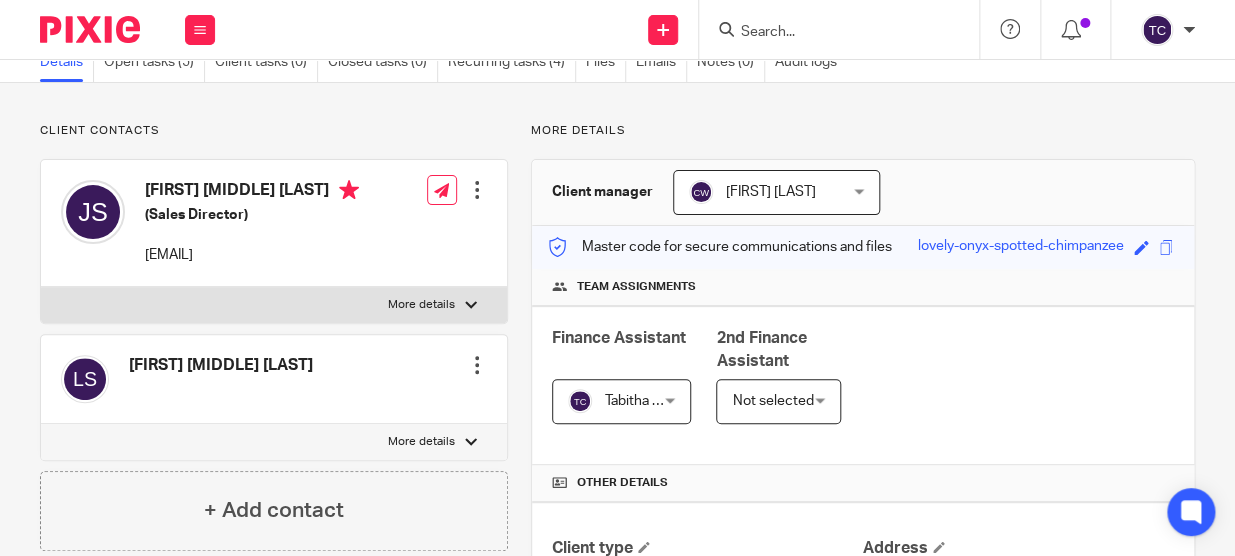 drag, startPoint x: 243, startPoint y: 107, endPoint x: 270, endPoint y: 29, distance: 82.5409 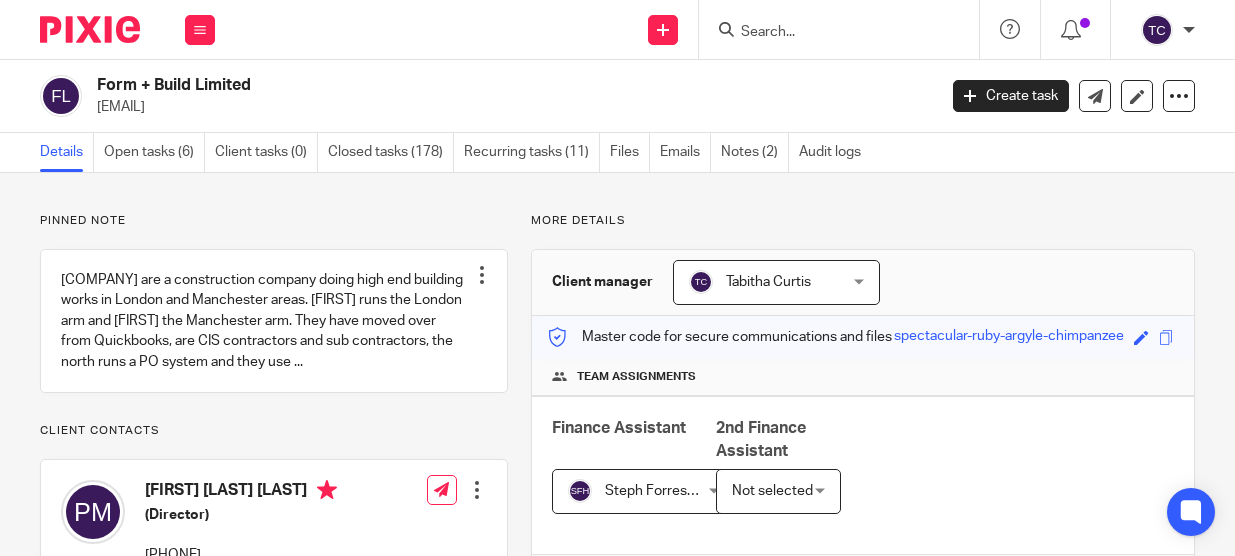 scroll, scrollTop: 0, scrollLeft: 0, axis: both 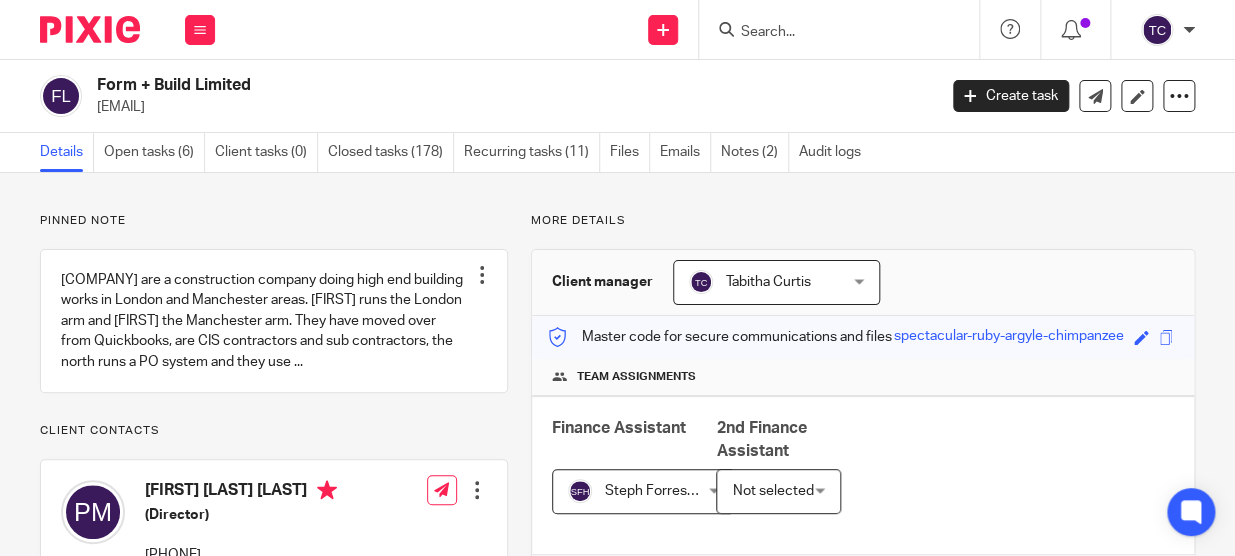 click at bounding box center (829, 33) 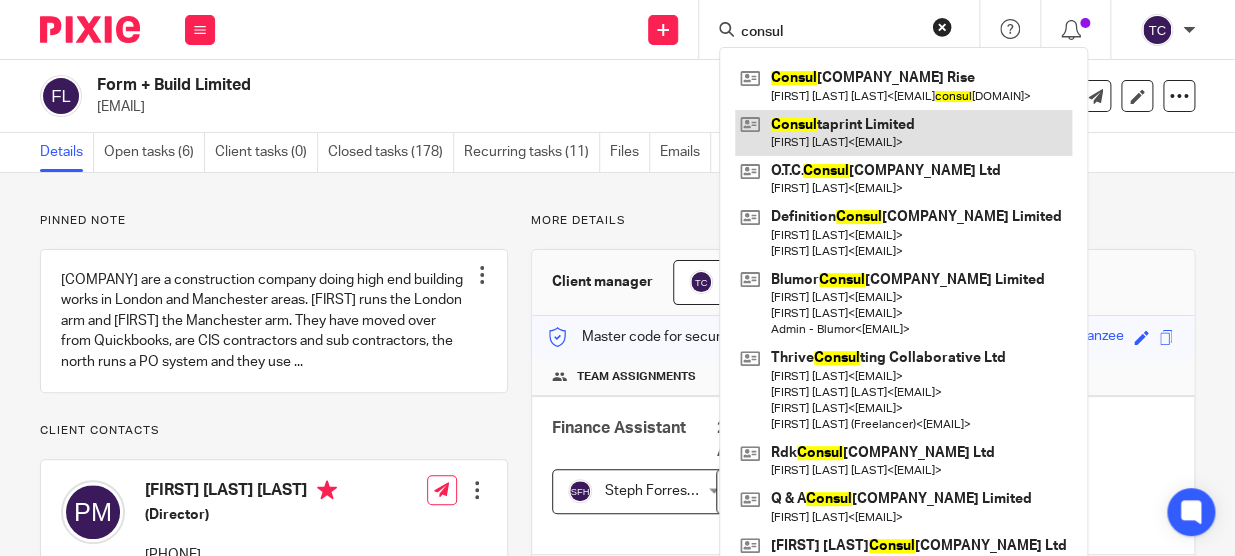 type on "consul" 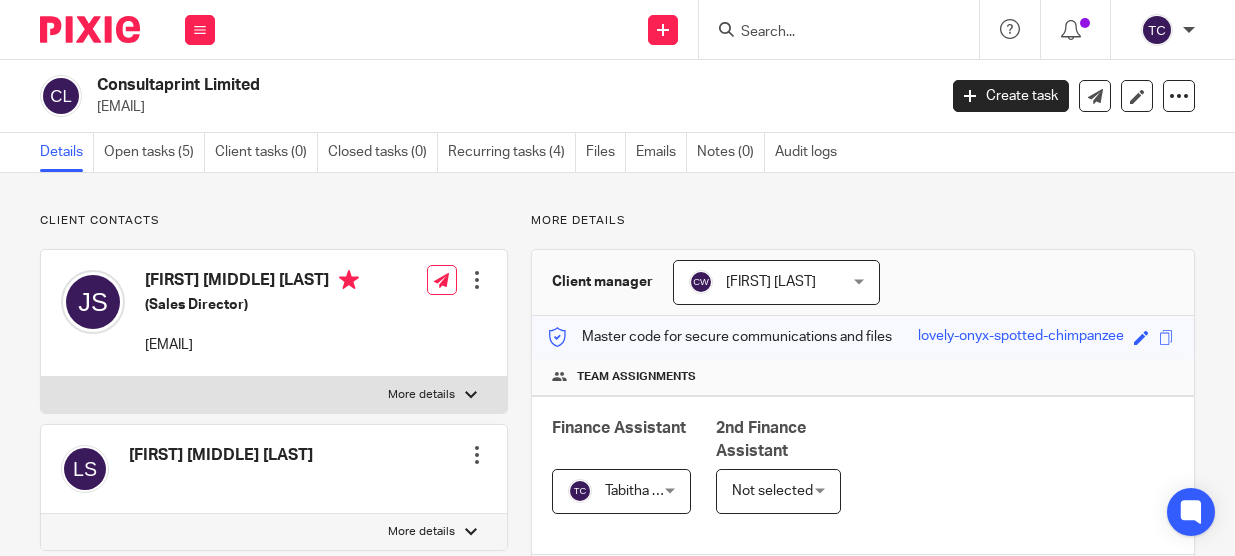 scroll, scrollTop: 0, scrollLeft: 0, axis: both 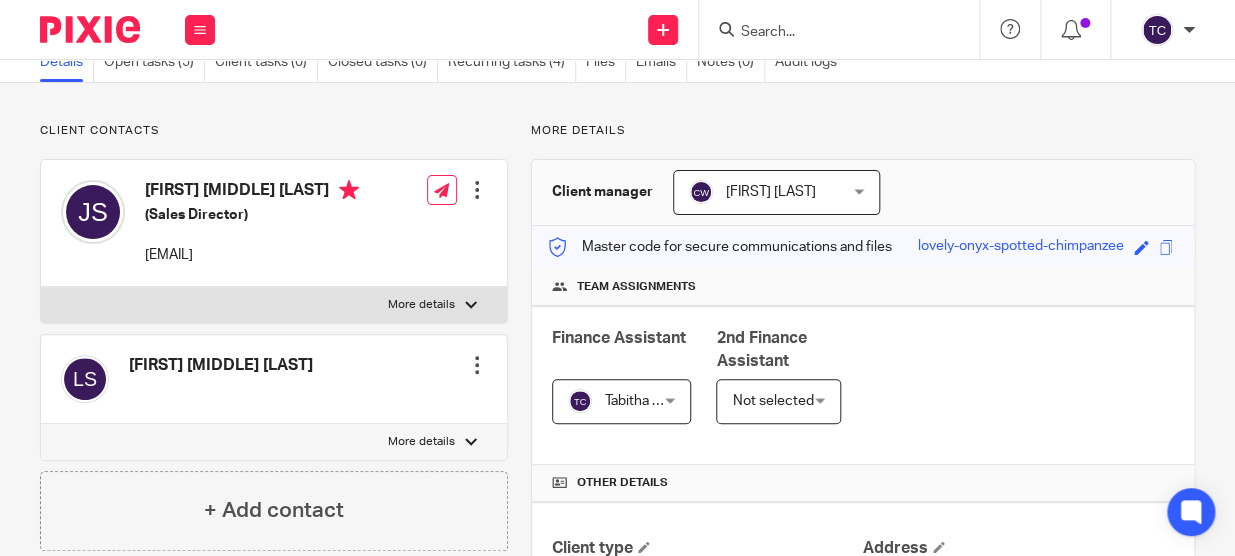 click on "Edit contact
Create client from contact
Export data
Delete contact" at bounding box center (477, 190) 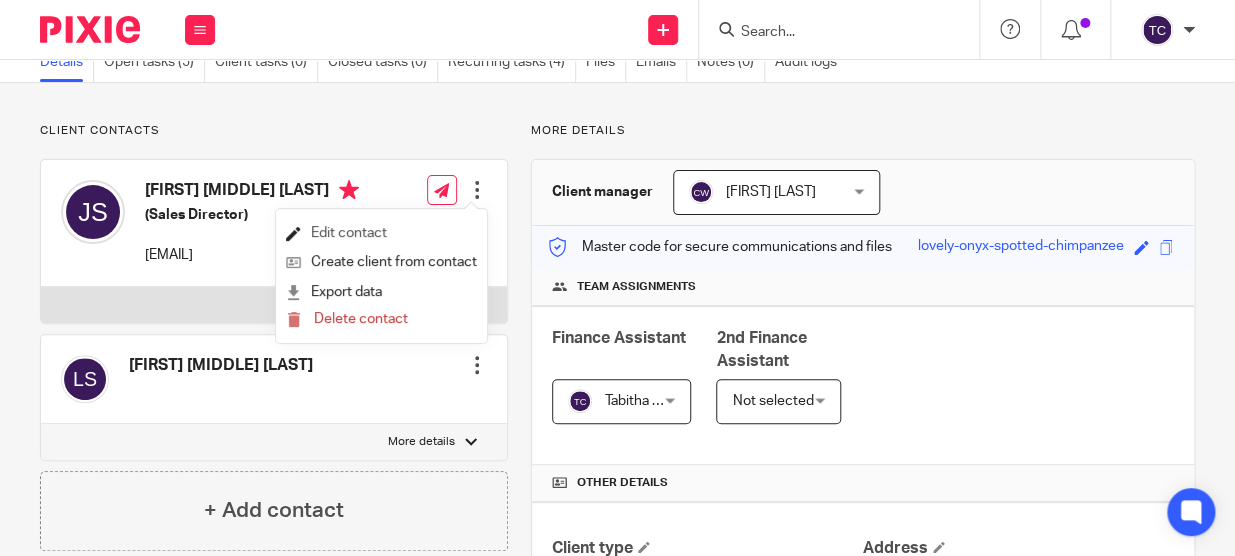 click on "Edit contact" at bounding box center [381, 233] 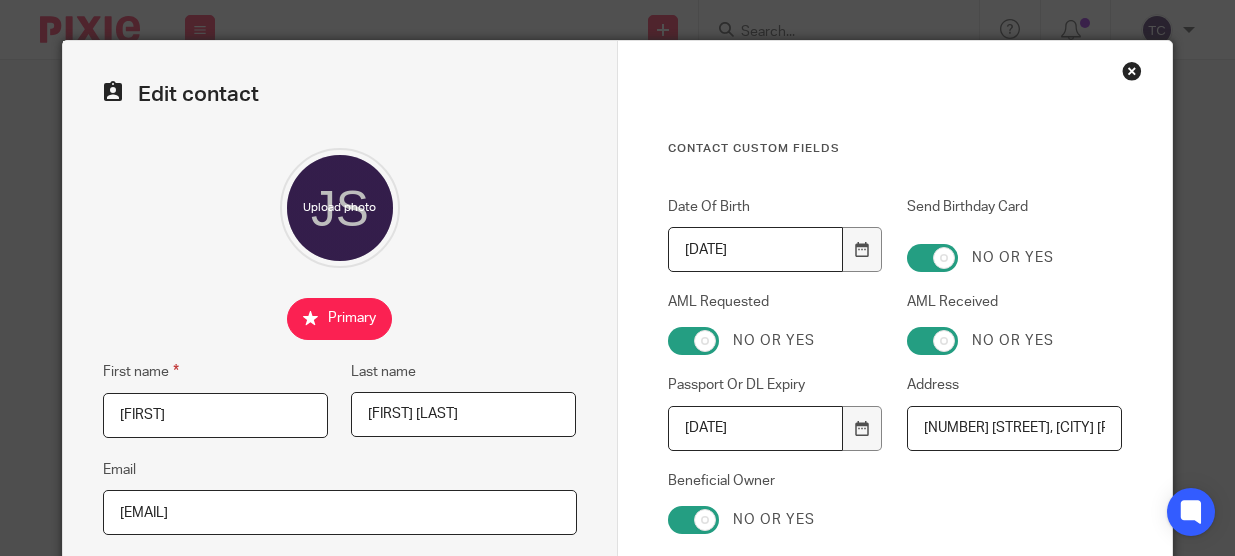 scroll, scrollTop: 0, scrollLeft: 0, axis: both 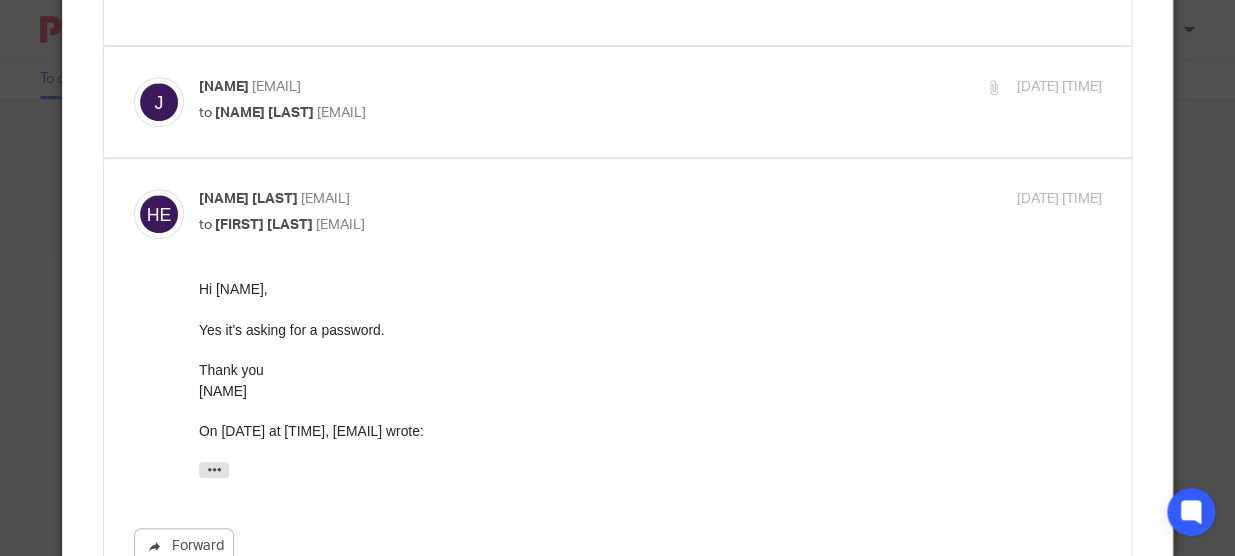 click on "jo
<jo@hatterspromotions.com>   to
Hayley Ekgren
<hayley@yoursupportteamltd.co.uk>       31 Jul 2025 2:26pm
Forward
Attachments       Group Company Information .xlsx" at bounding box center (618, 102) 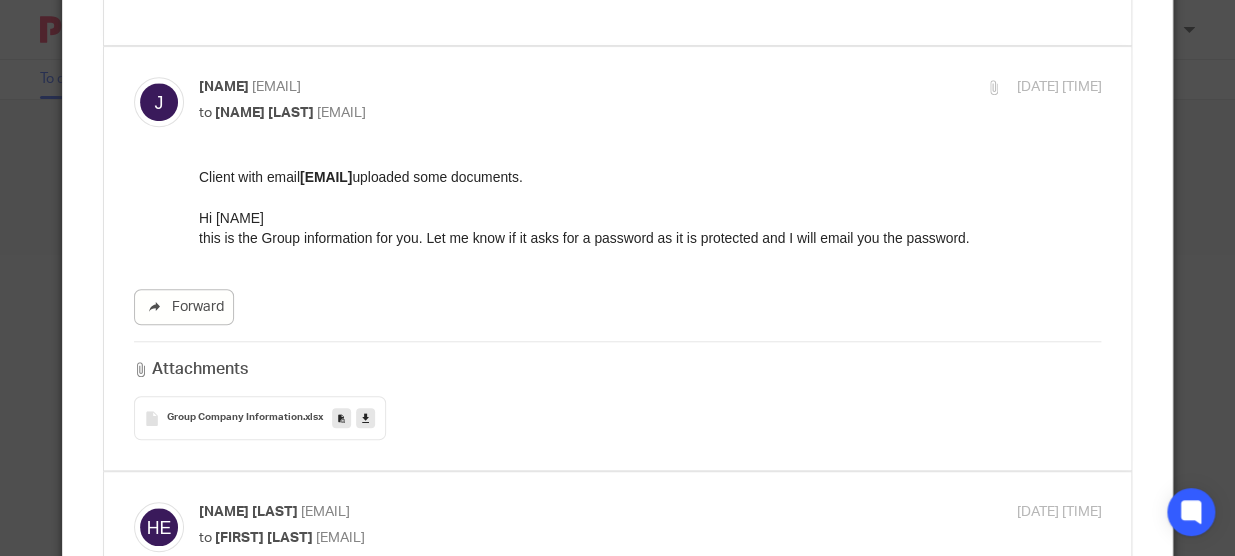 scroll, scrollTop: 0, scrollLeft: 0, axis: both 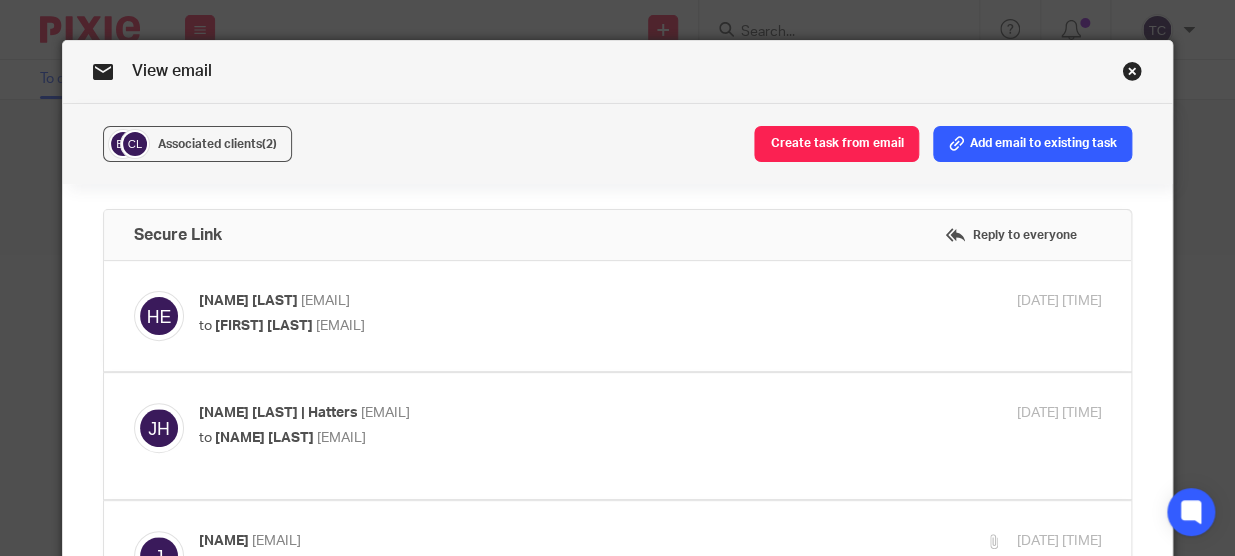 click at bounding box center [1132, 74] 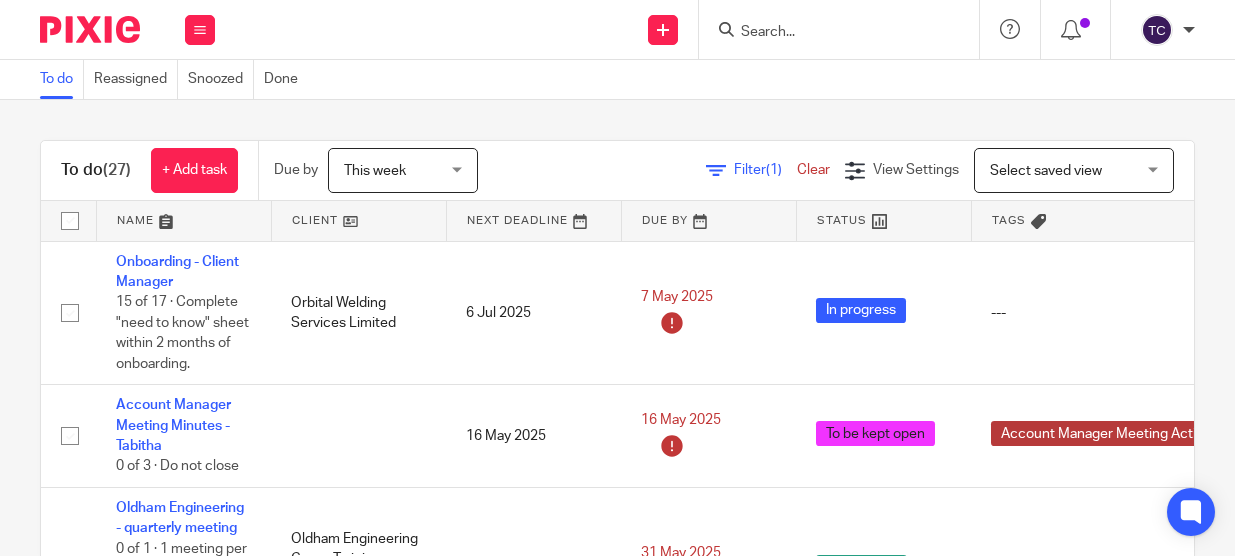 scroll, scrollTop: 0, scrollLeft: 0, axis: both 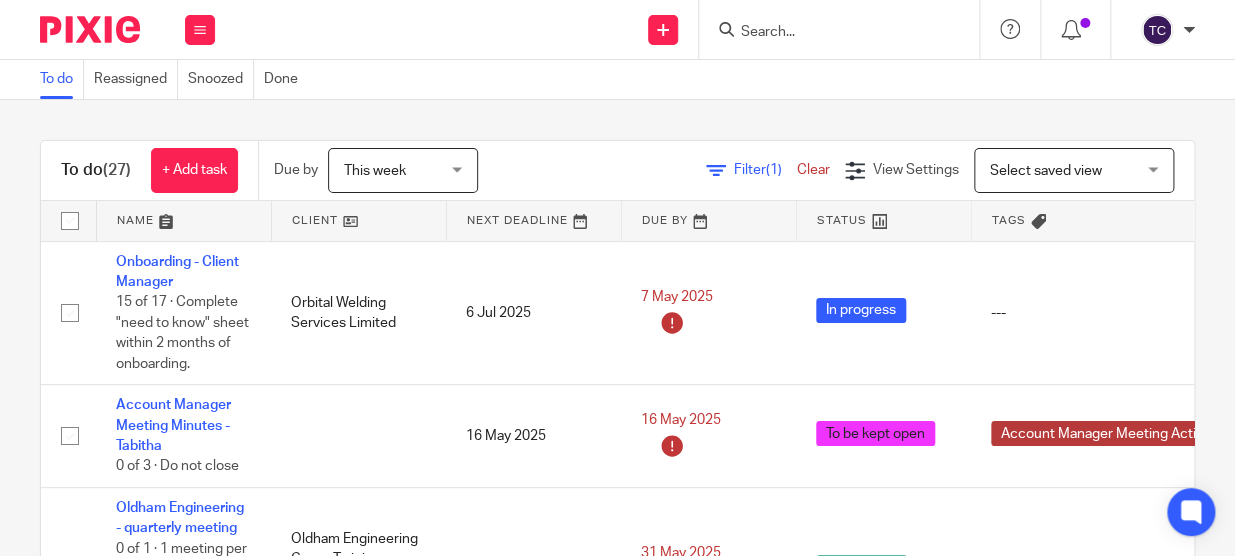 click at bounding box center [845, 29] 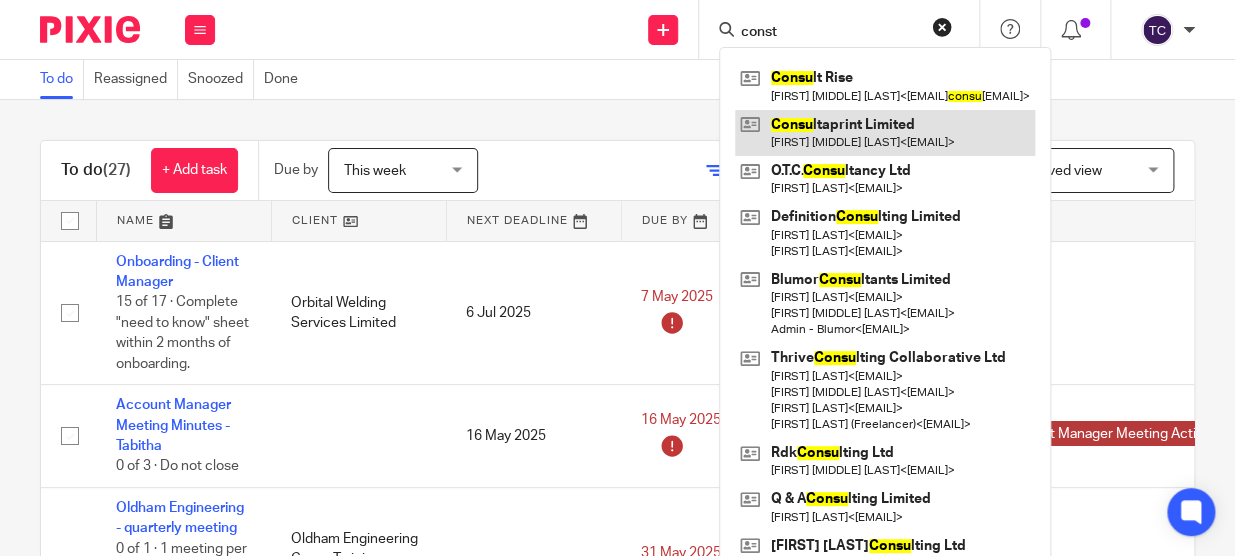 type on "const" 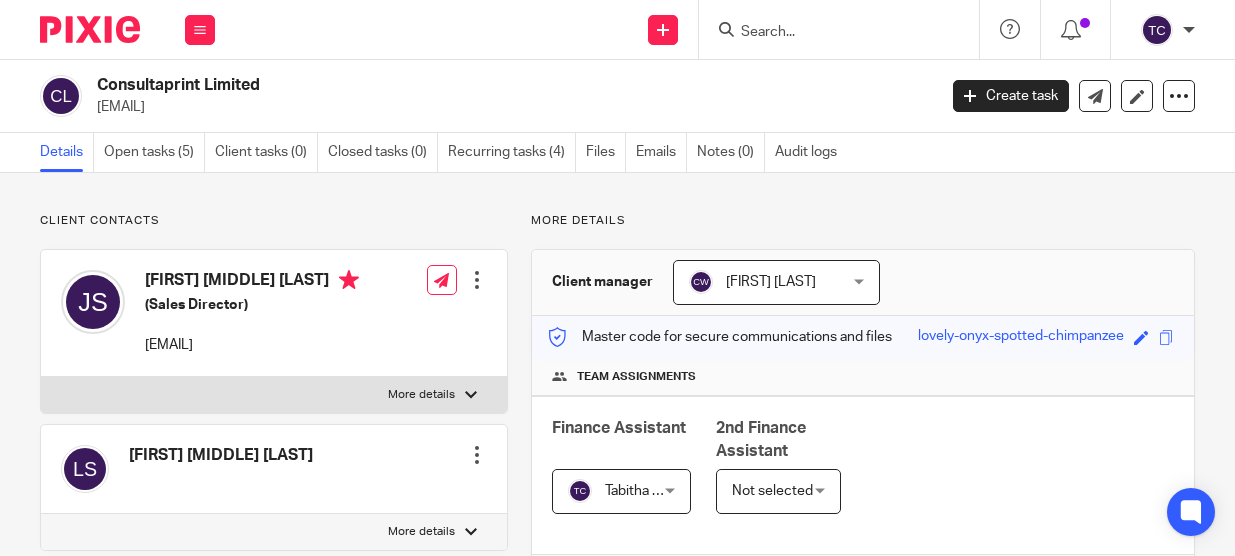 scroll, scrollTop: 0, scrollLeft: 0, axis: both 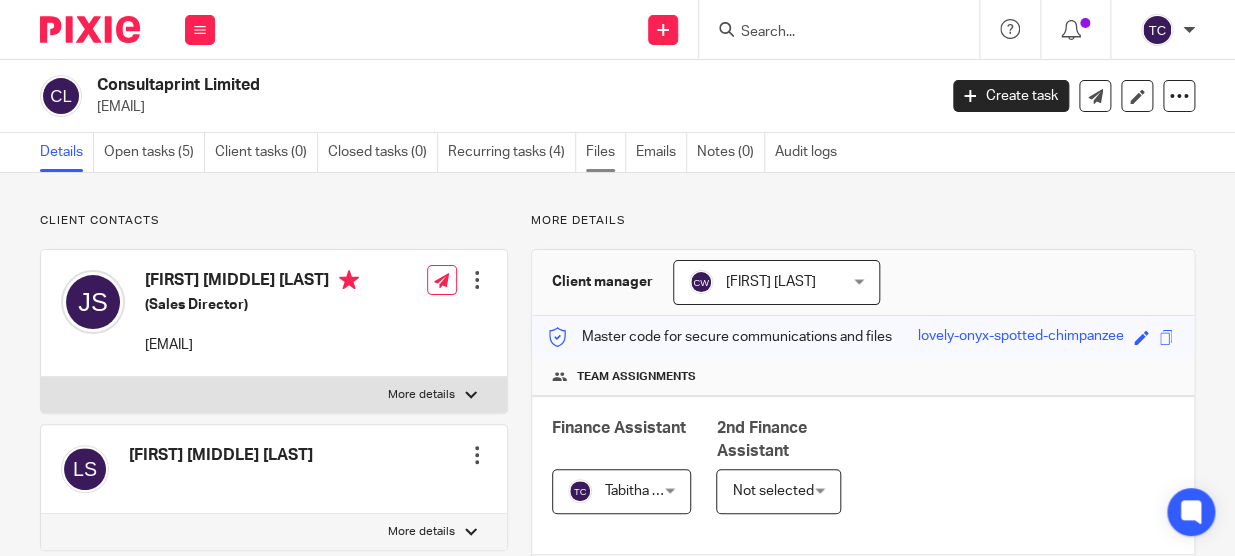 click on "Files" at bounding box center [606, 152] 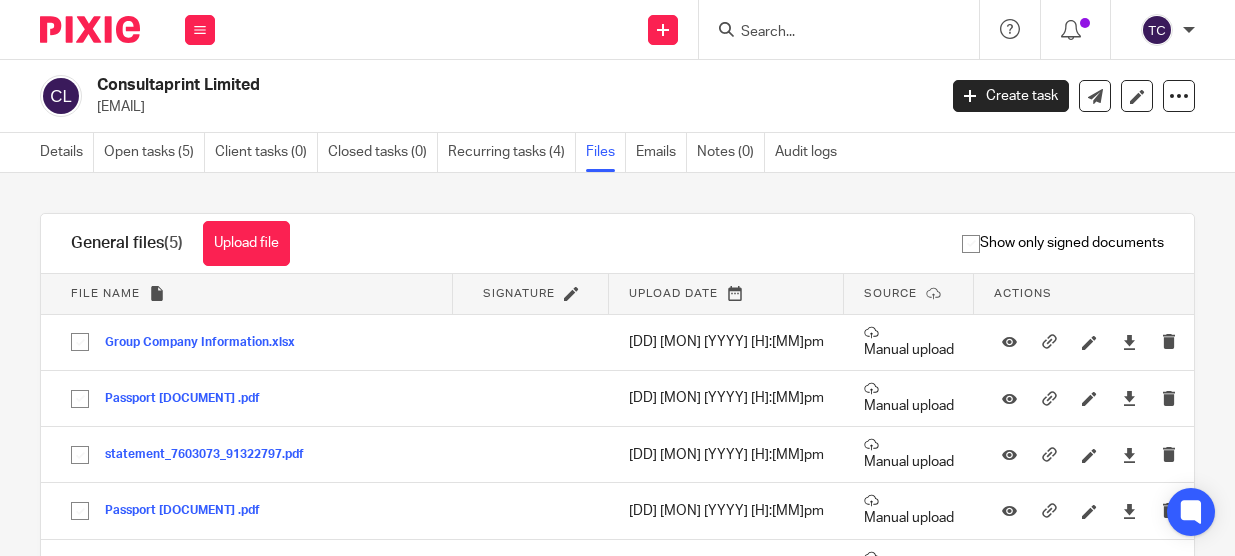 scroll, scrollTop: 0, scrollLeft: 0, axis: both 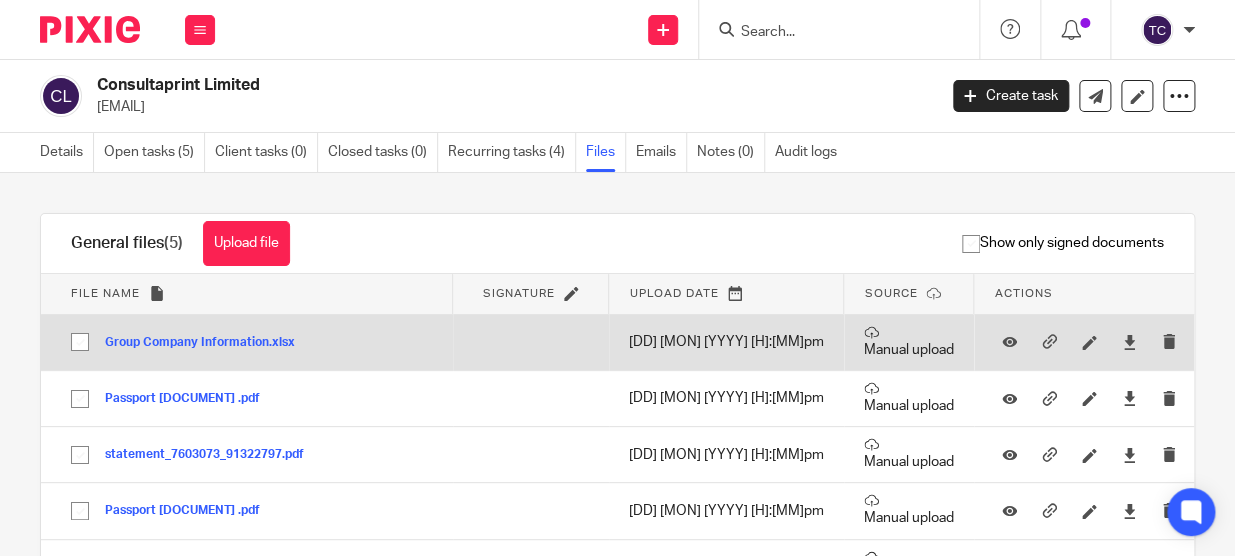 click on "Group Company Information.xlsx" at bounding box center [207, 343] 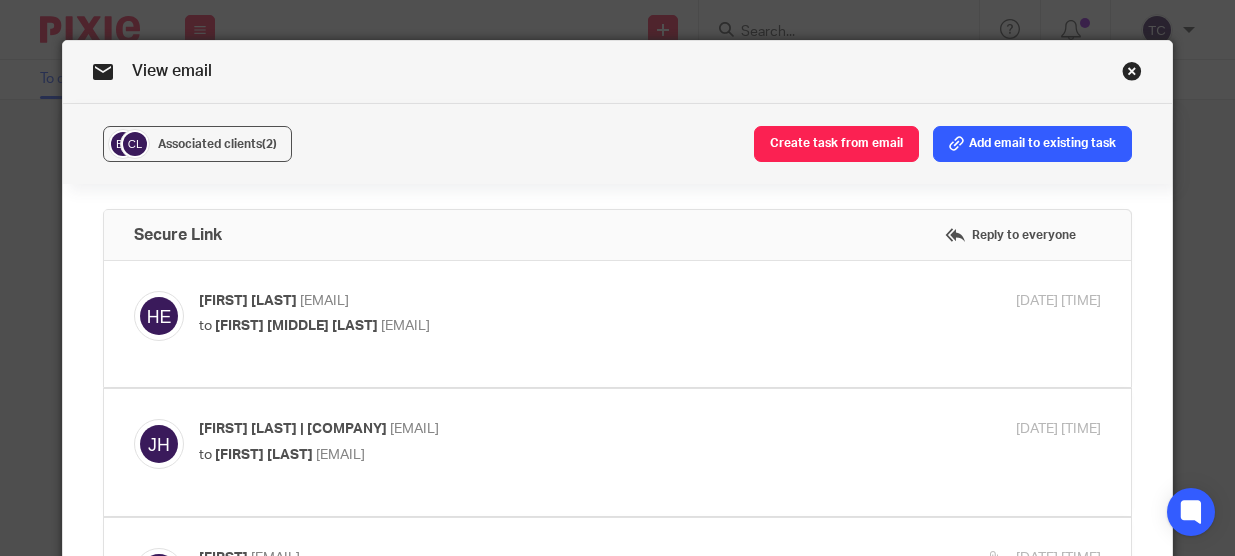 scroll, scrollTop: 0, scrollLeft: 0, axis: both 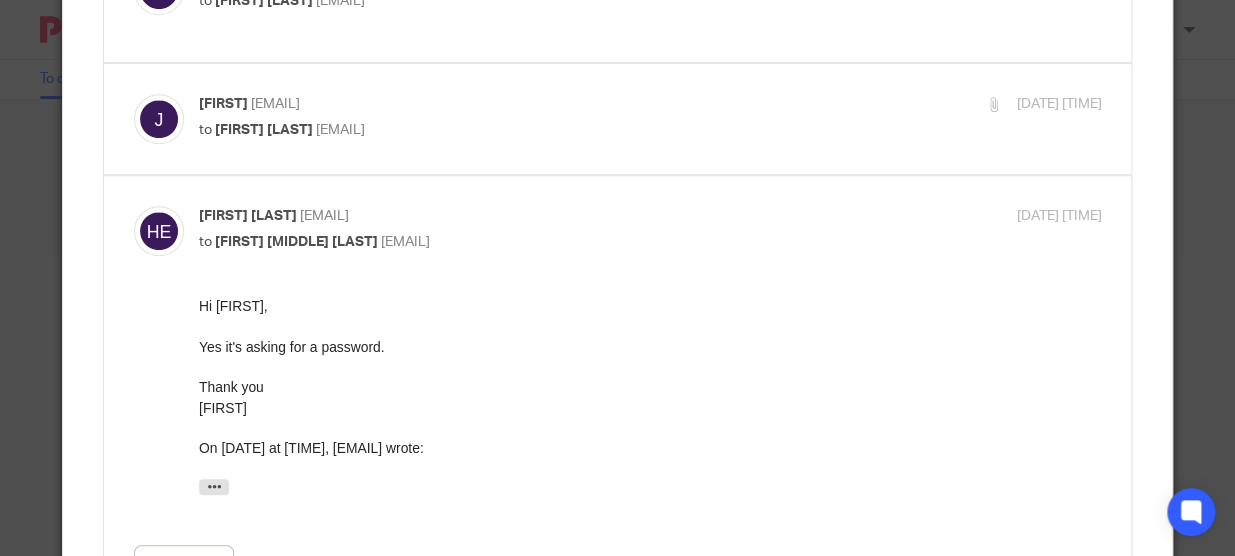 click on "[FIRST]
[EMAIL]   to
[FIRST] [LAST]
[EMAIL]       [DATE] [TIME]" at bounding box center [650, 119] 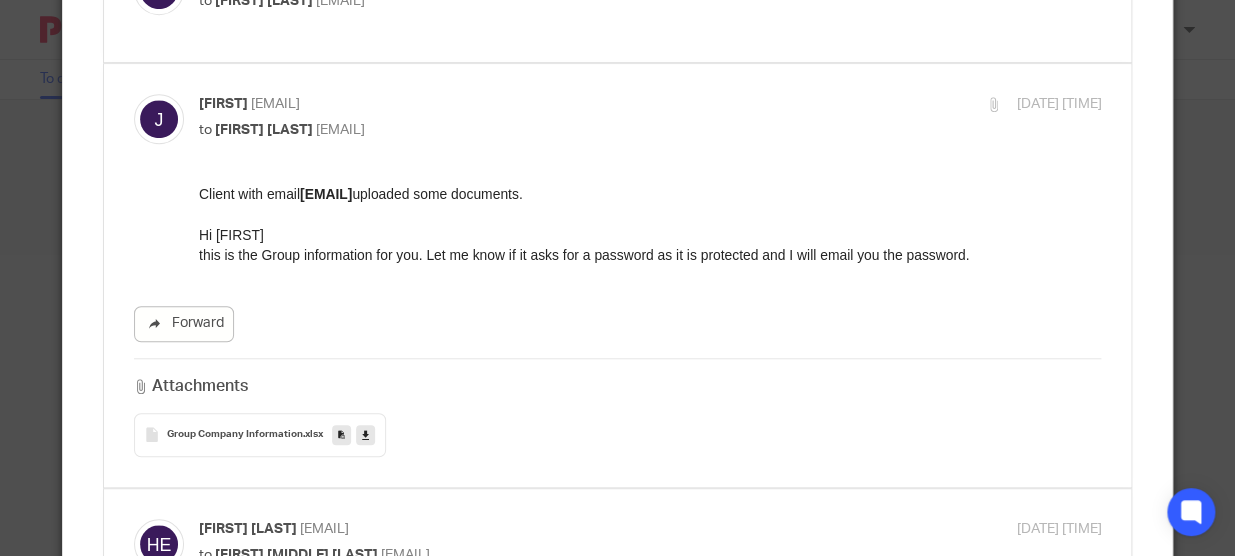 scroll, scrollTop: 0, scrollLeft: 0, axis: both 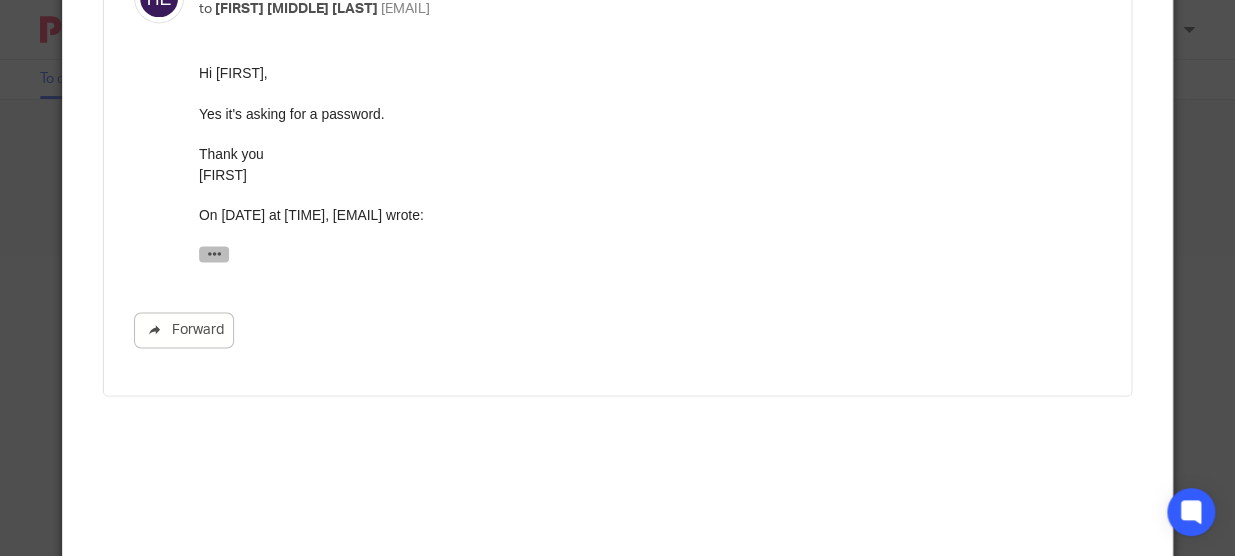 click at bounding box center [213, 252] 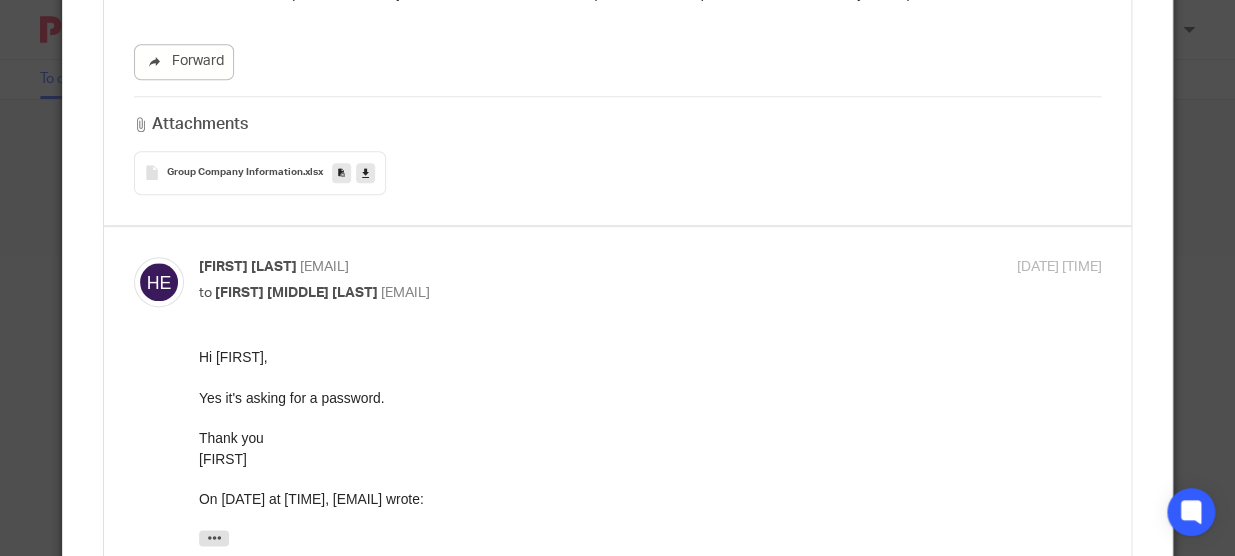 scroll, scrollTop: 545, scrollLeft: 0, axis: vertical 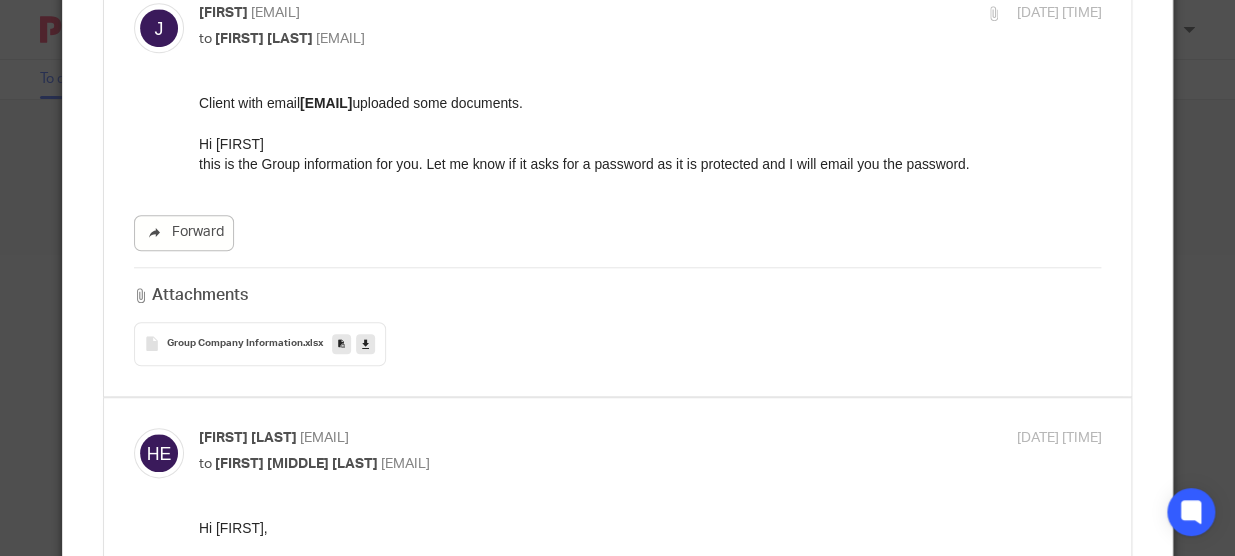 click at bounding box center (365, 344) 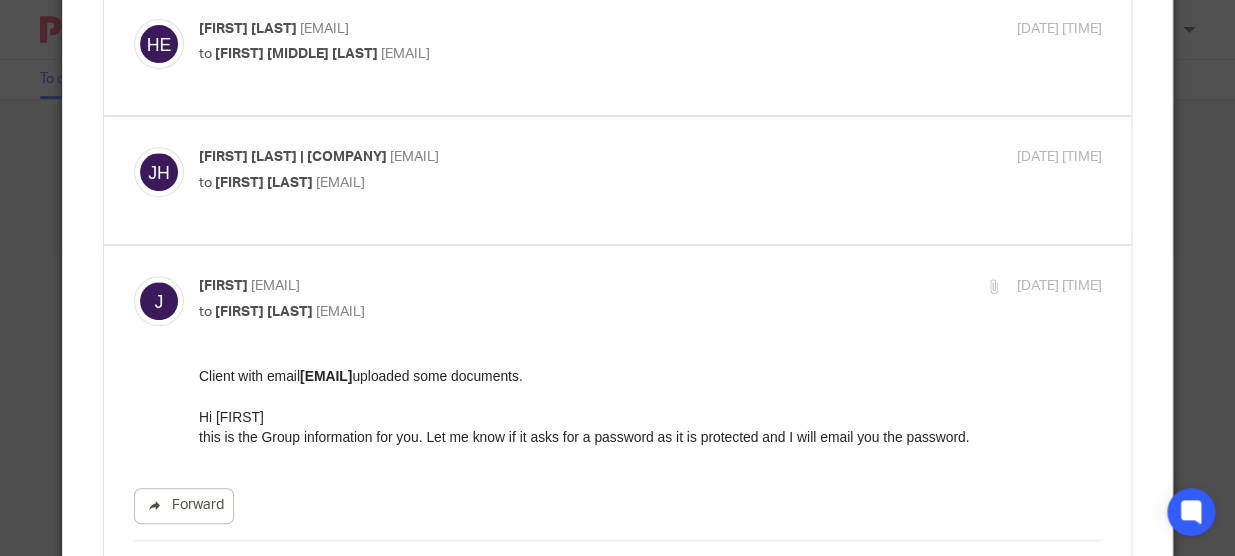 scroll, scrollTop: 0, scrollLeft: 0, axis: both 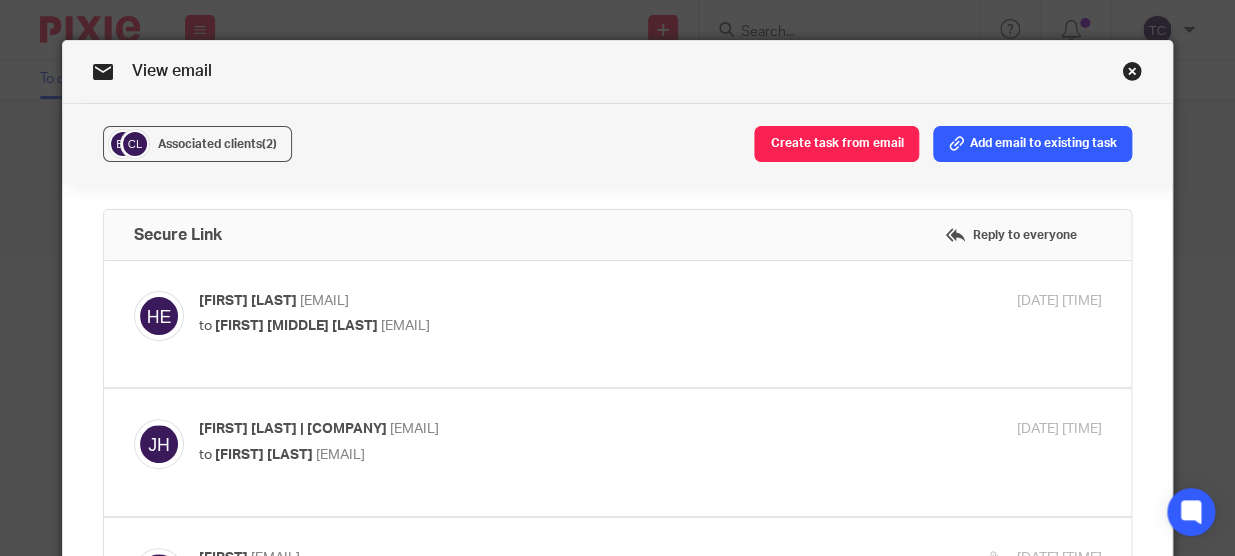 click on "View email" at bounding box center (618, 72) 